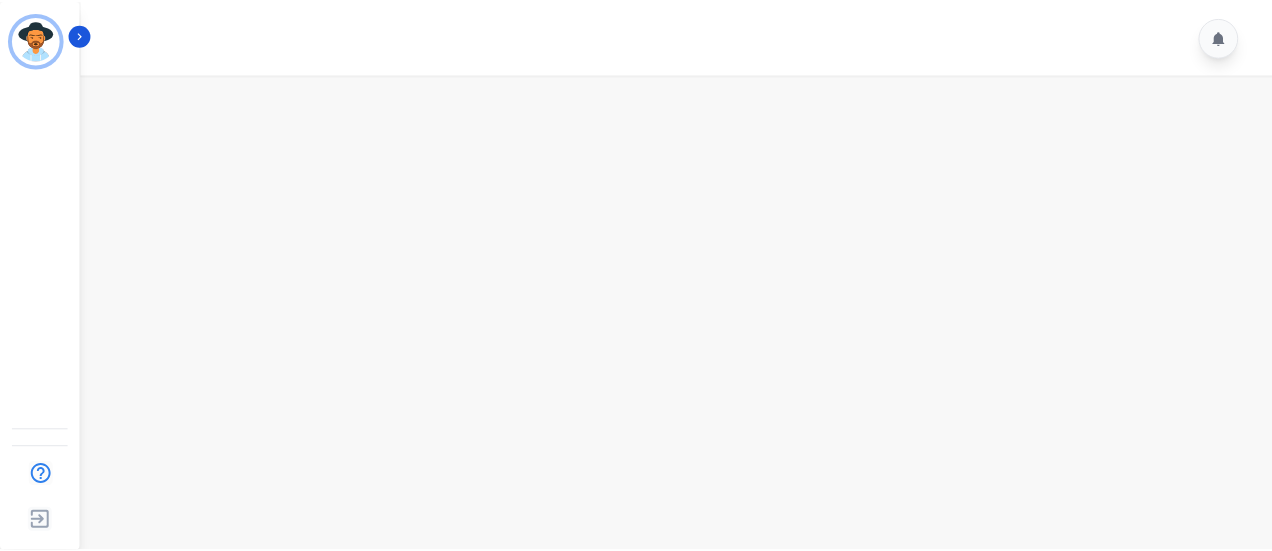 scroll, scrollTop: 0, scrollLeft: 0, axis: both 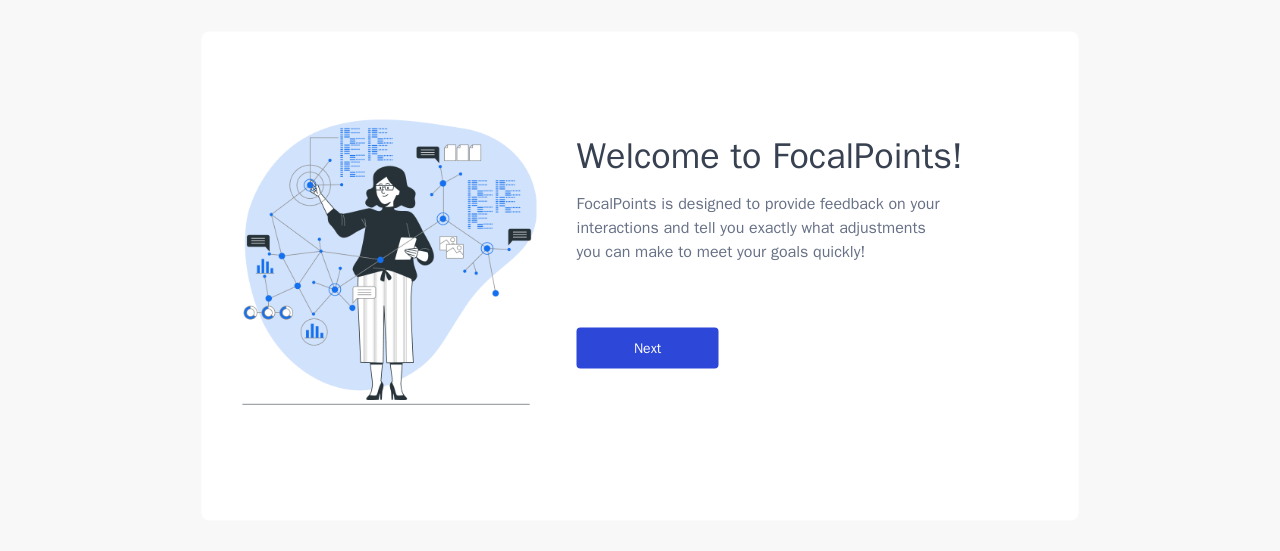 click on "Next" at bounding box center (648, 347) 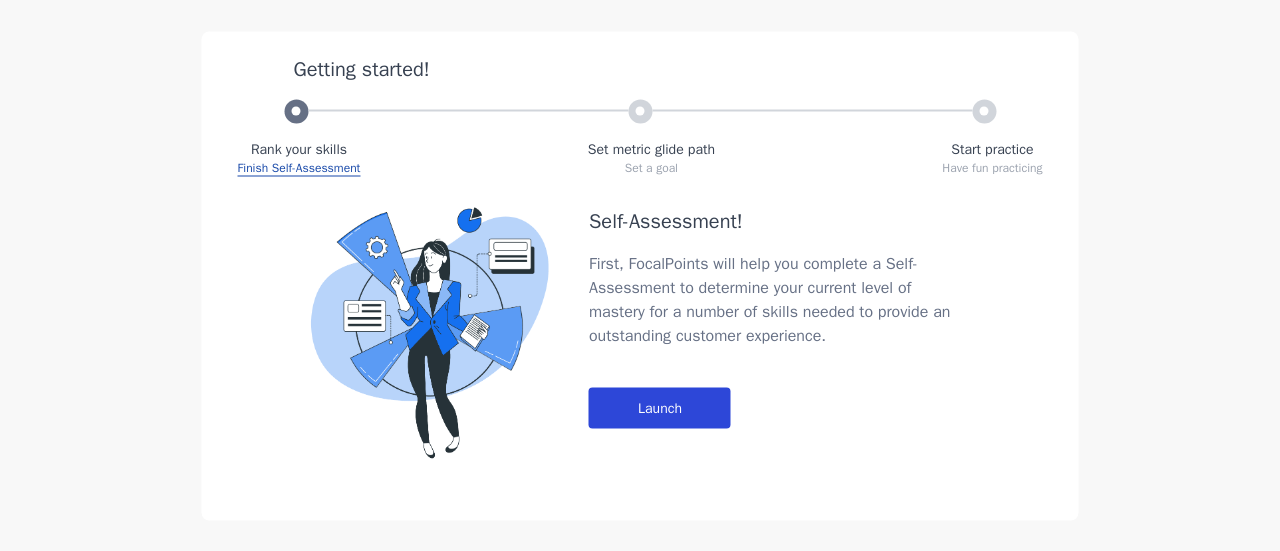 click on "Launch" at bounding box center [660, 407] 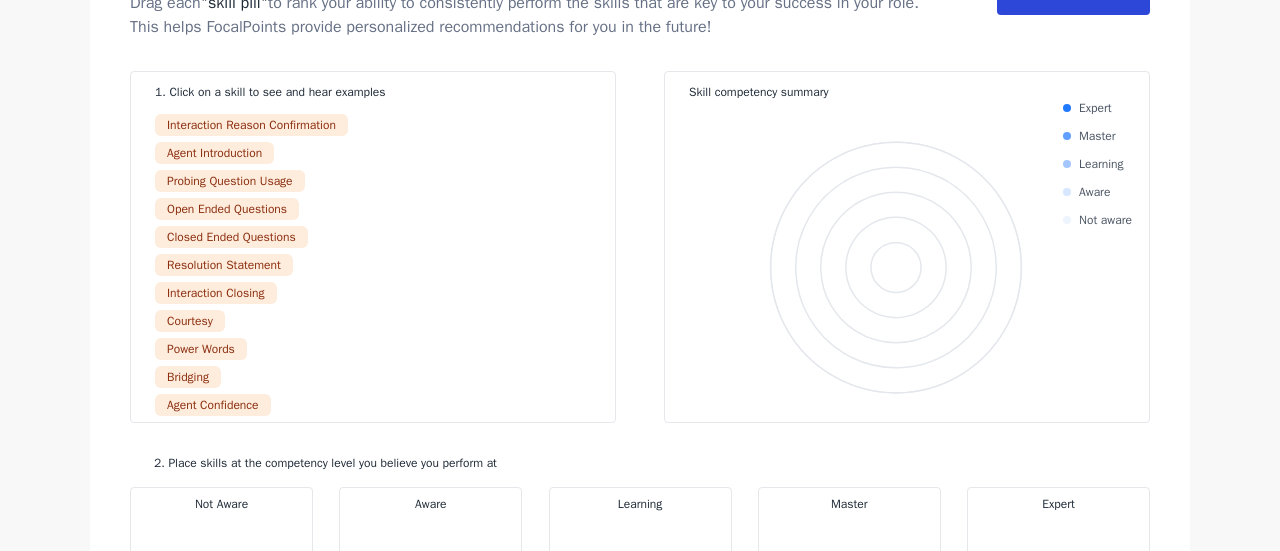click on "Done" at bounding box center [1073, -6] 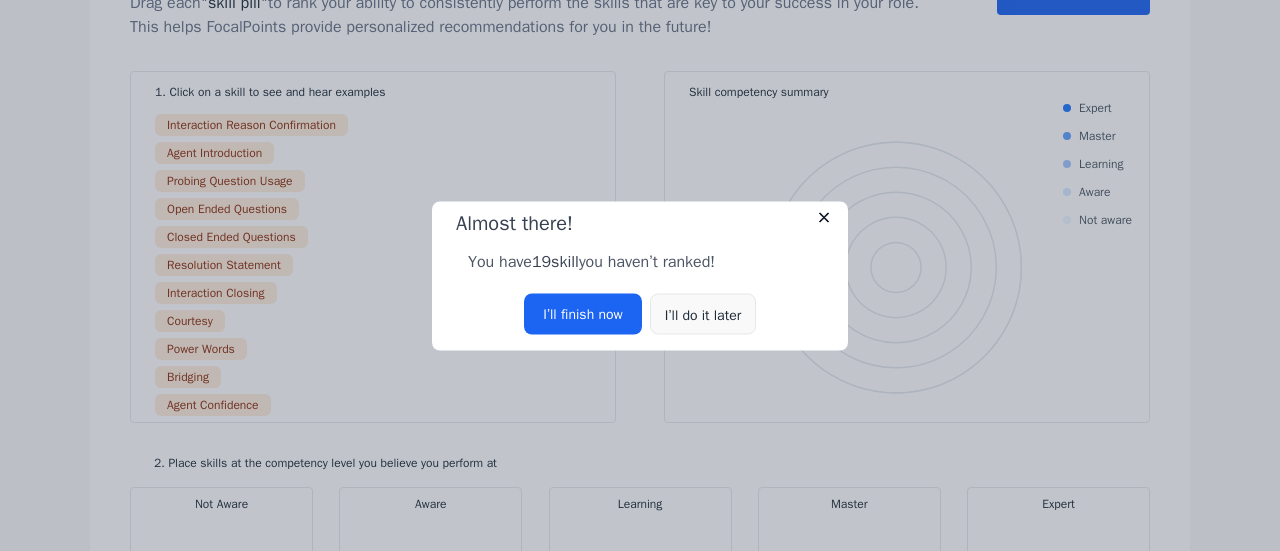click on "I’ll do it later" at bounding box center [703, 313] 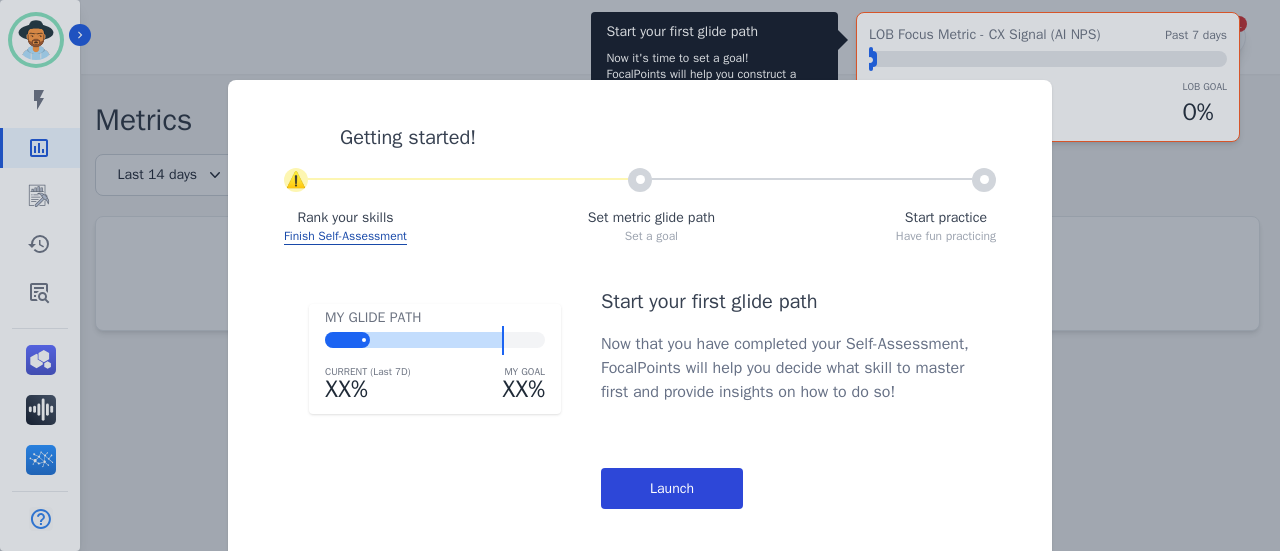 click on "Launch" at bounding box center (672, 488) 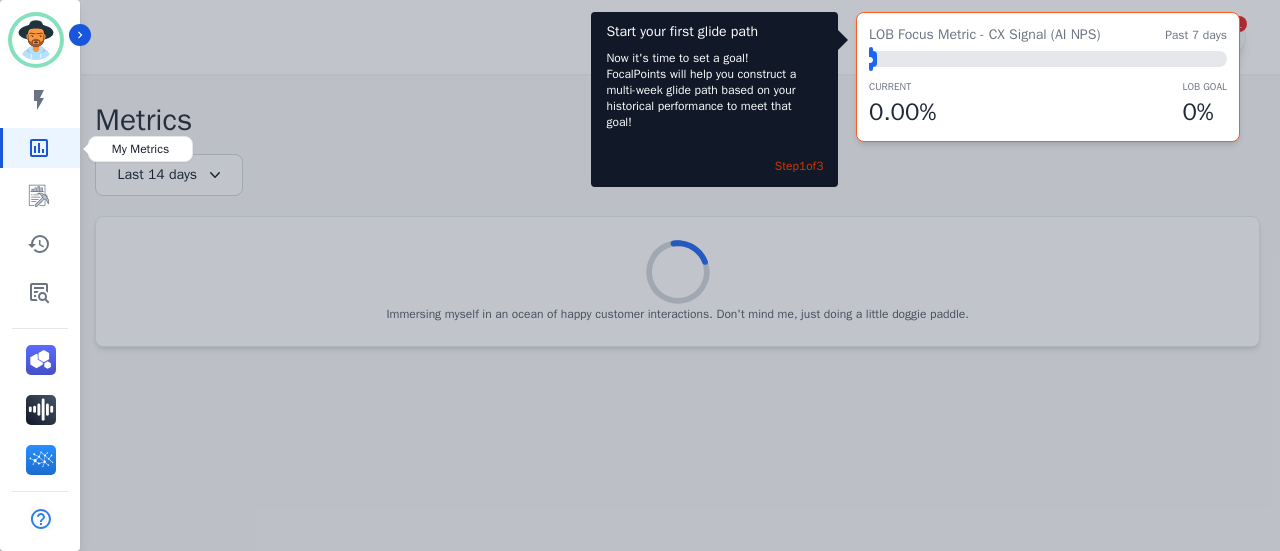 click 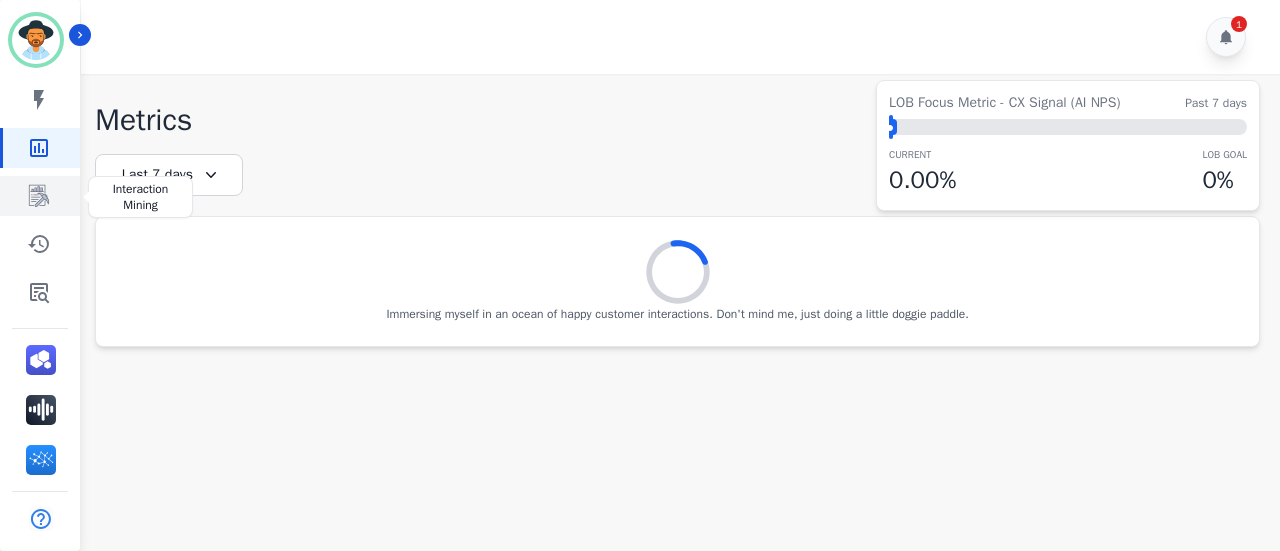 click 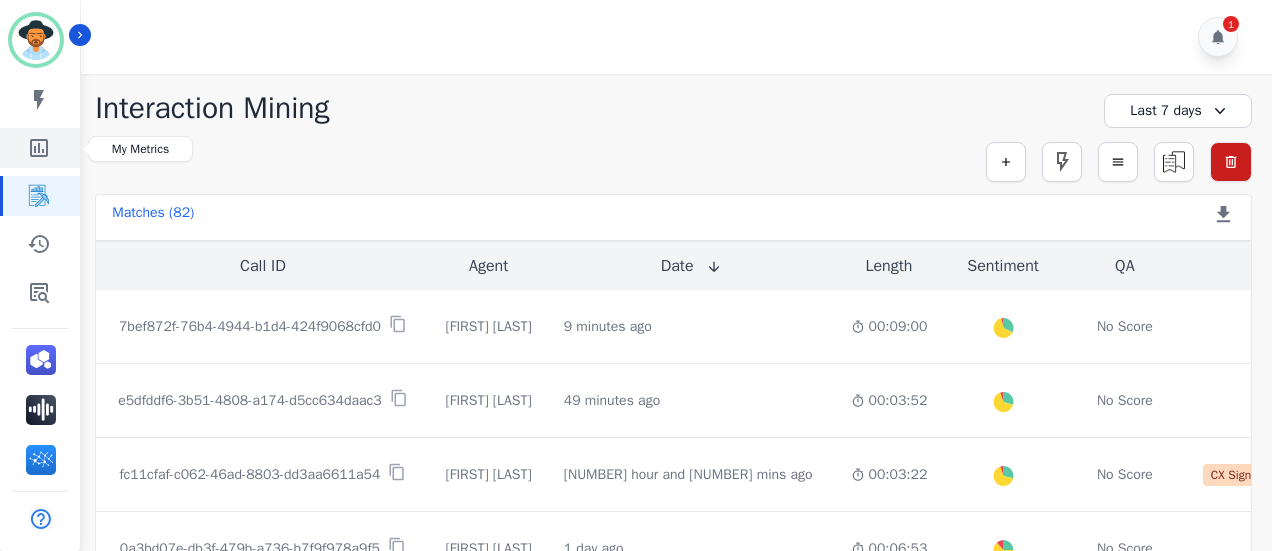 click at bounding box center [41, 148] 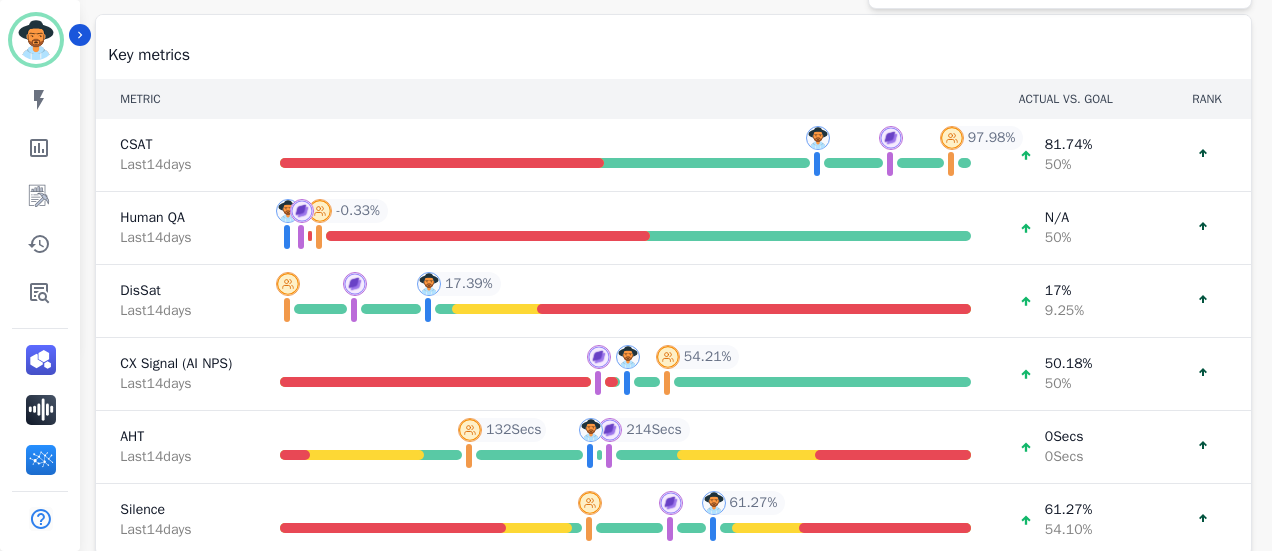 scroll, scrollTop: 204, scrollLeft: 0, axis: vertical 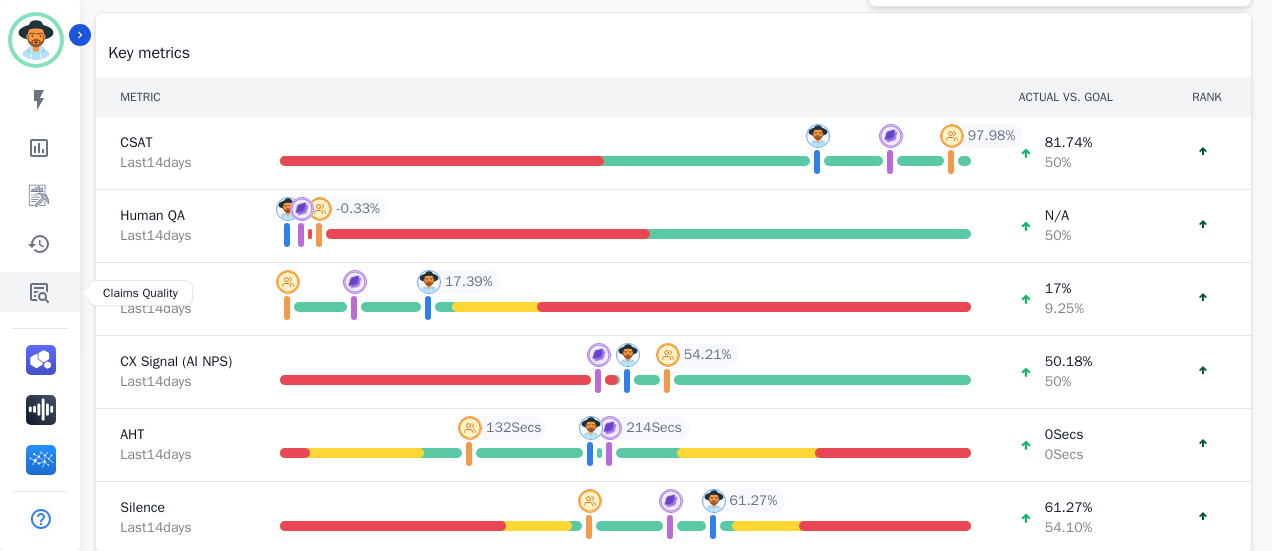 click 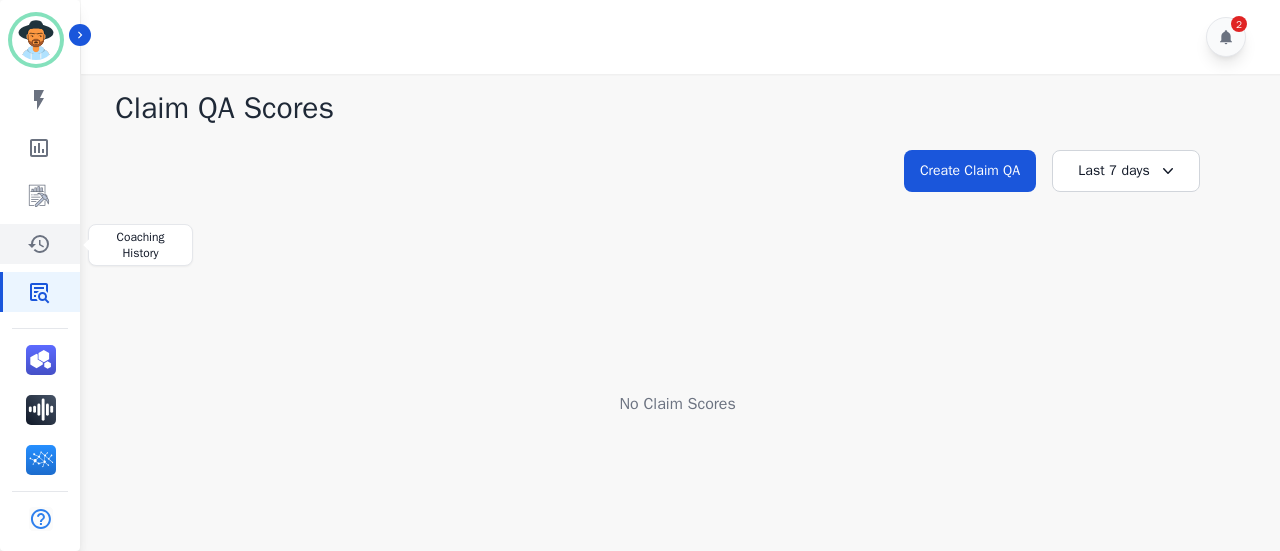 click at bounding box center (41, 244) 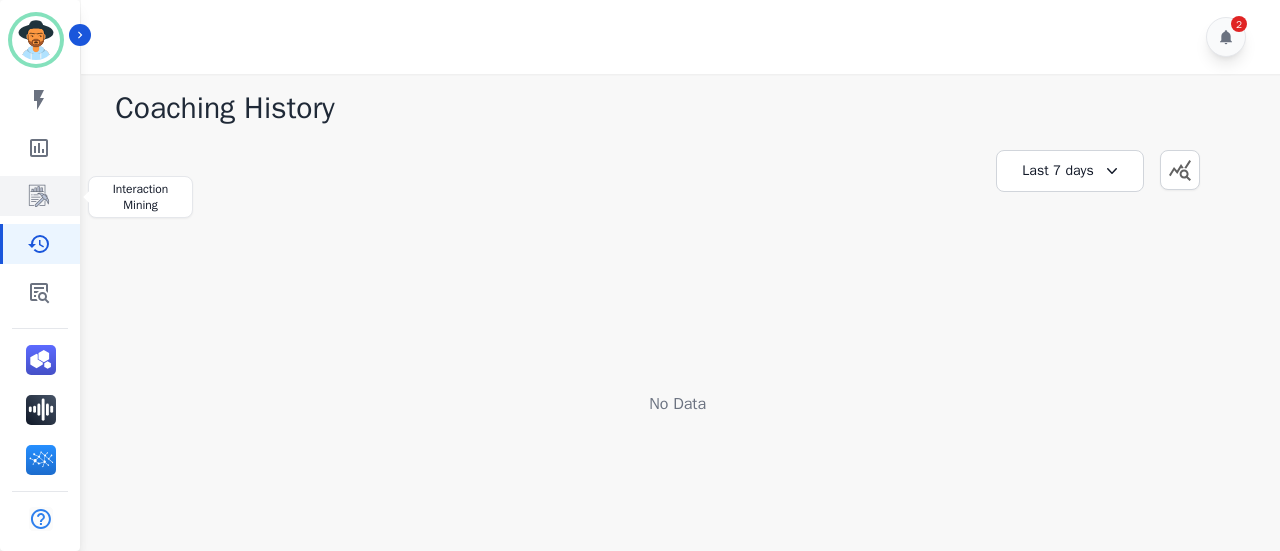 click at bounding box center [41, 196] 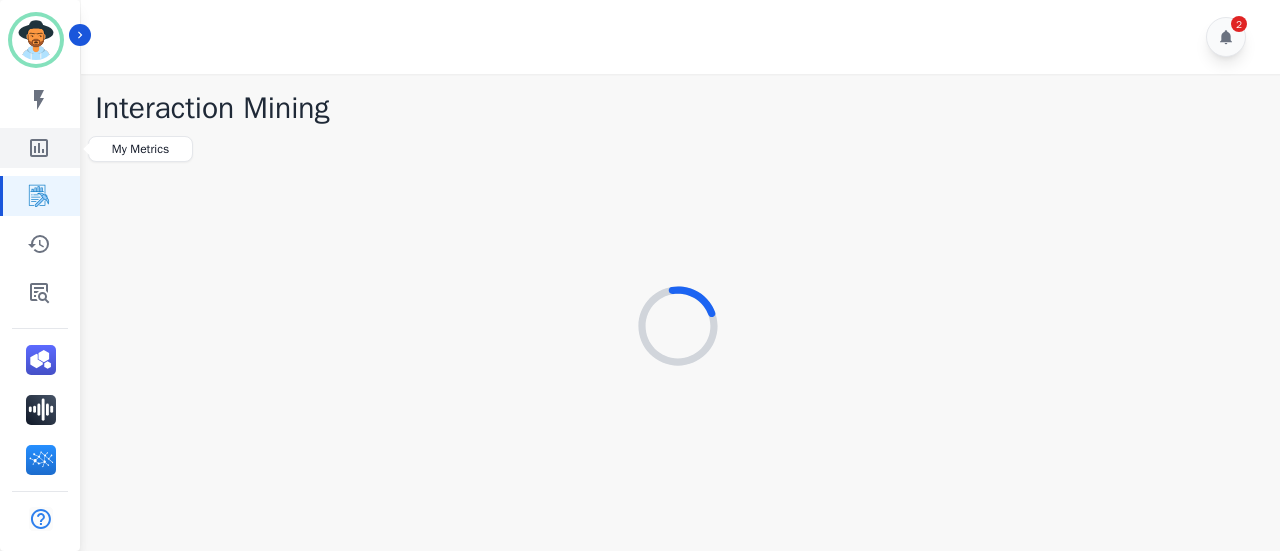 click 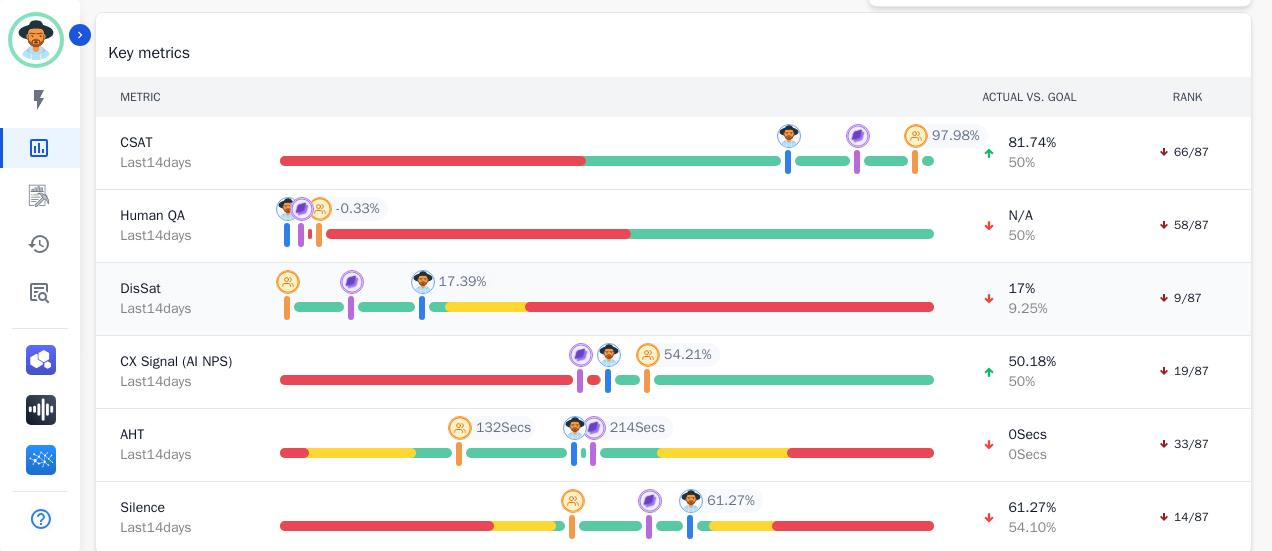 scroll, scrollTop: 204, scrollLeft: 0, axis: vertical 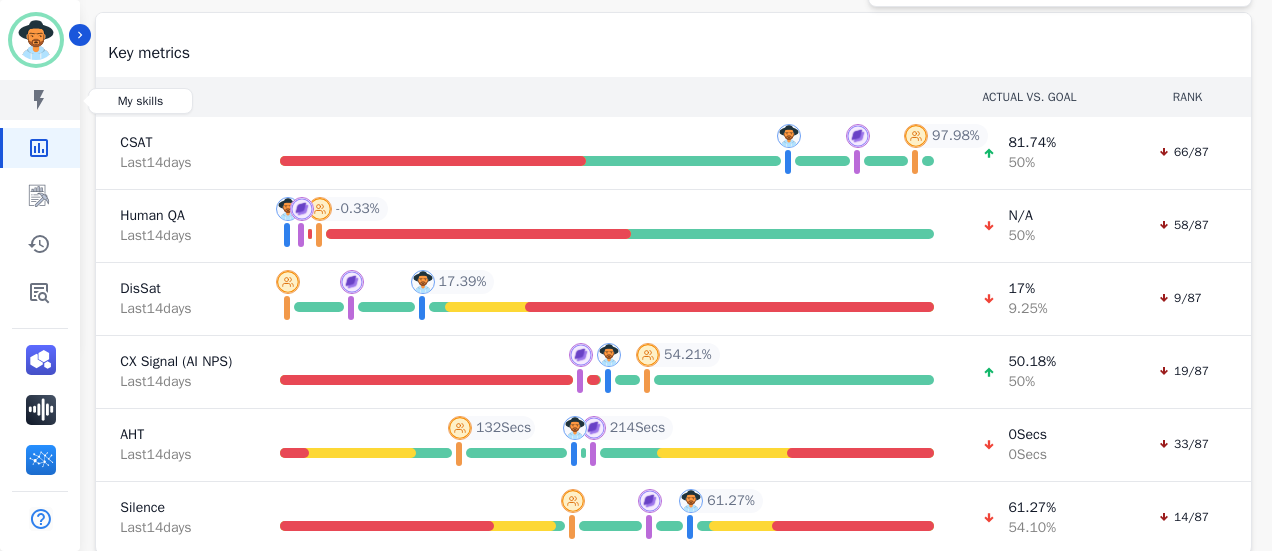 click at bounding box center (41, 100) 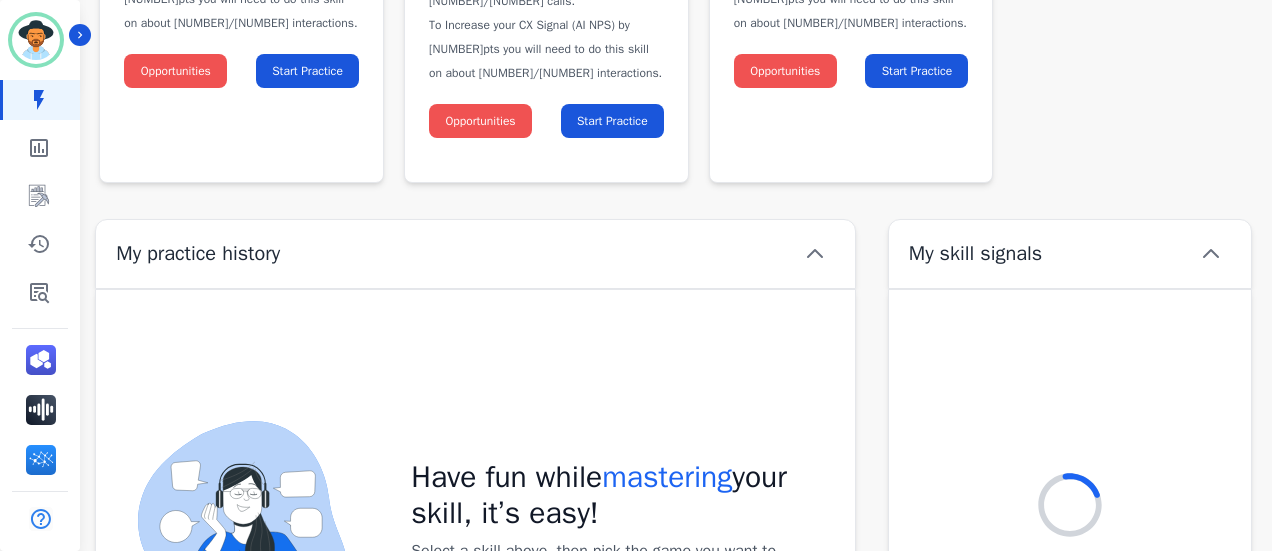 scroll, scrollTop: 500, scrollLeft: 0, axis: vertical 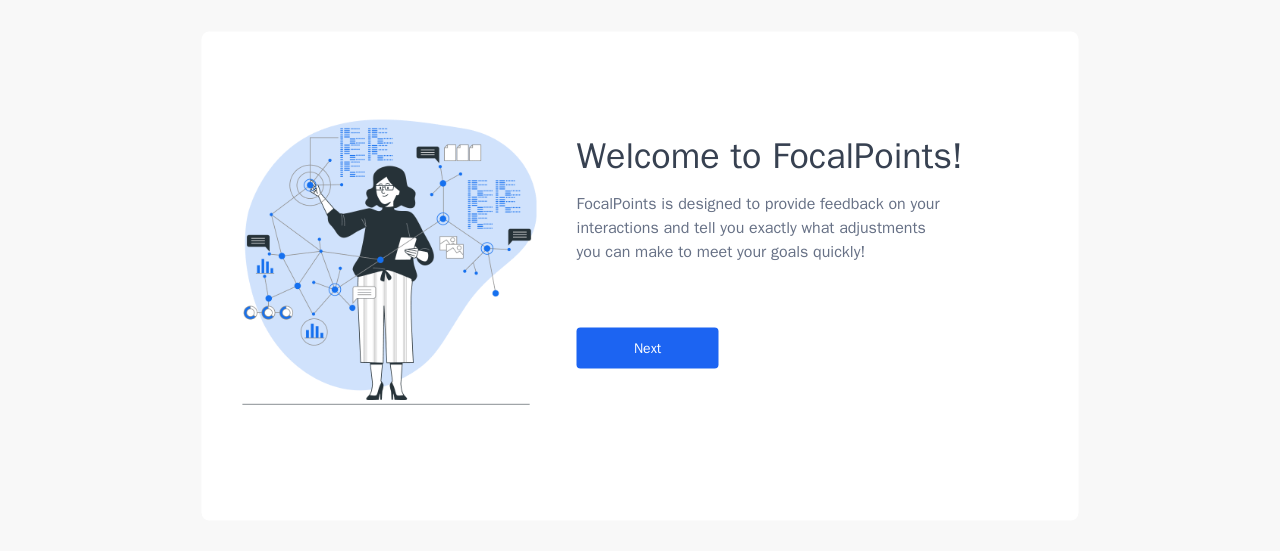 click on "Welcome to FocalPoints!   FocalPoints is designed to provide feedback on your interactions and
tell you exactly what adjustments you can make to meet your goals
quickly!   Next" at bounding box center [640, 218] 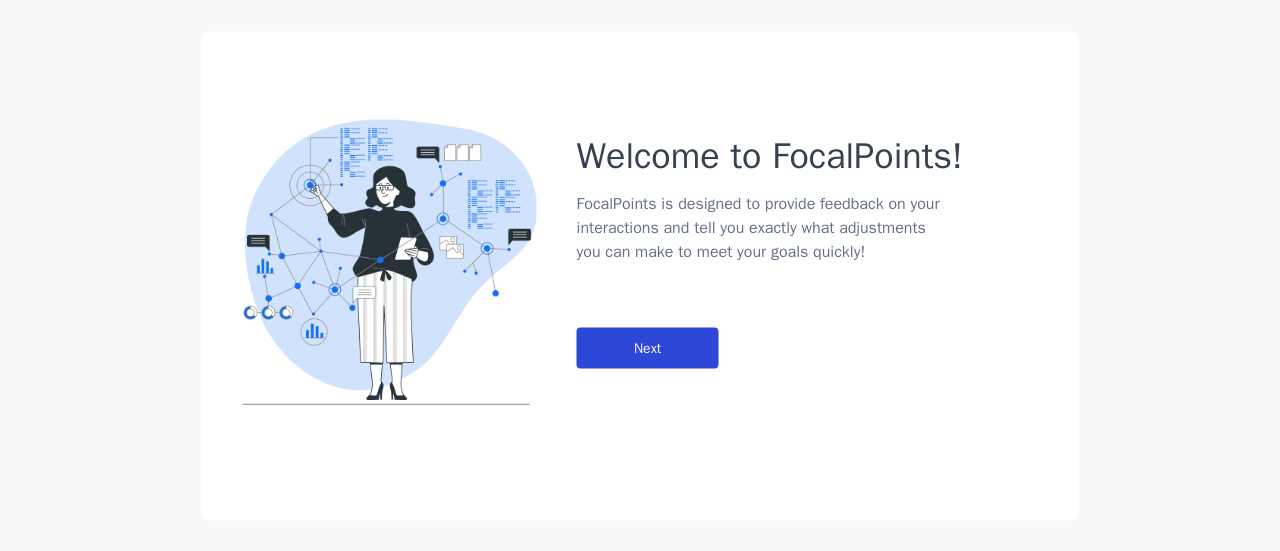 click on "Next" at bounding box center (648, 347) 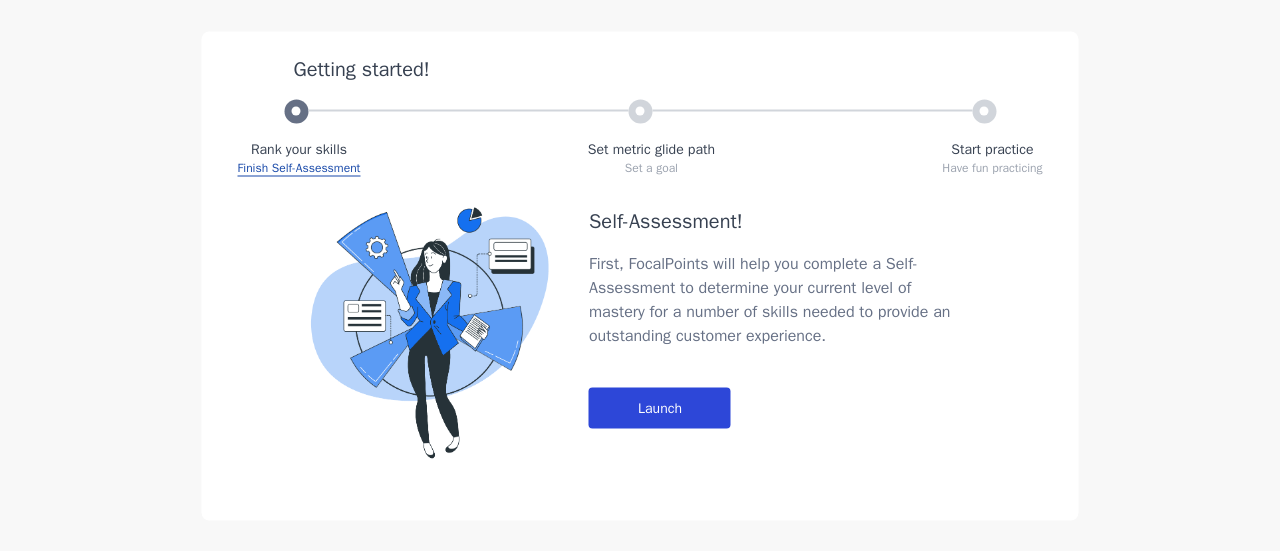 click on "Launch" at bounding box center [660, 407] 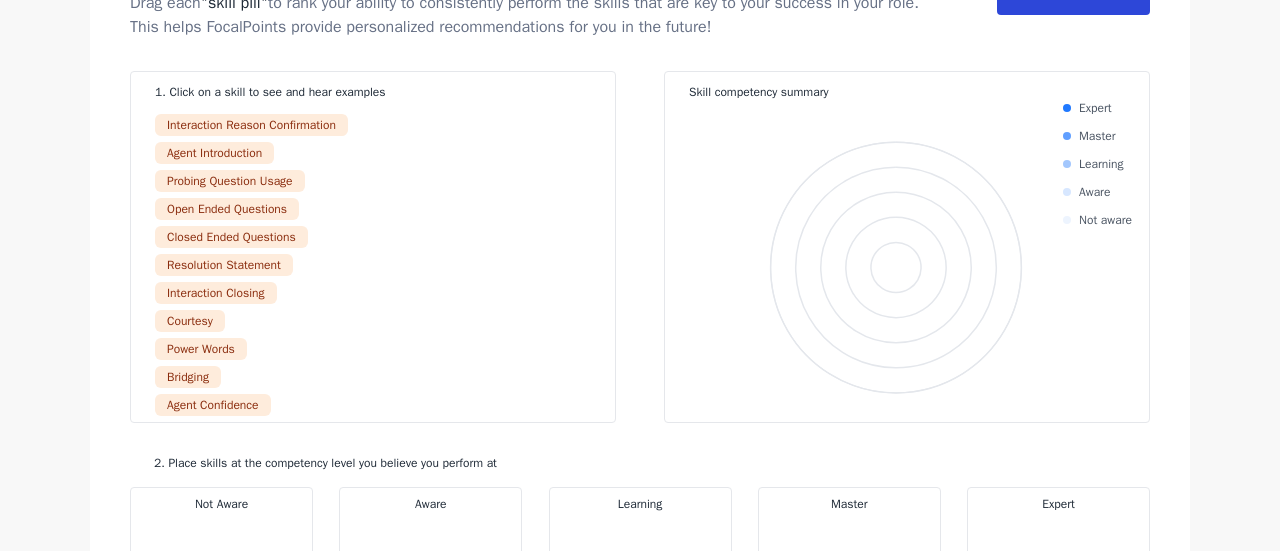 click on "Done" at bounding box center [1073, -6] 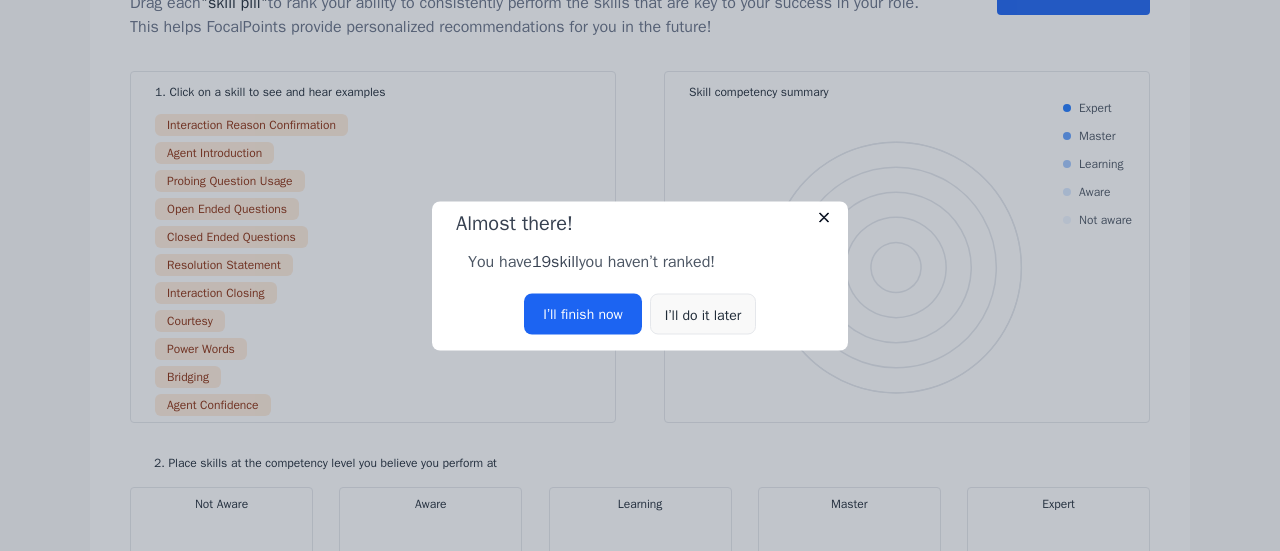 click on "I’ll do it later" at bounding box center [703, 313] 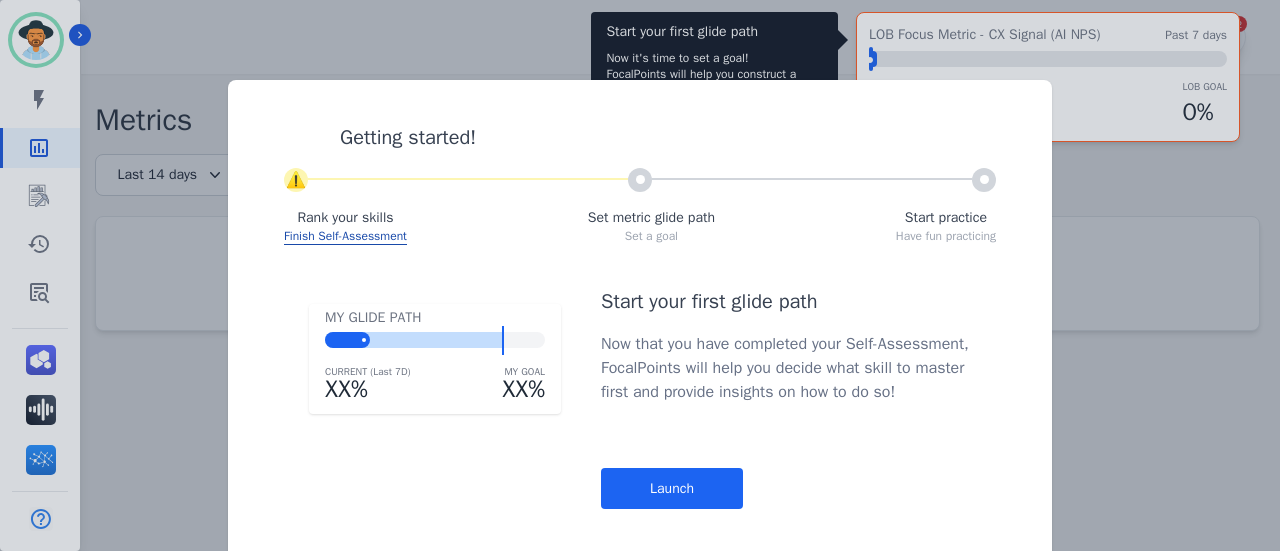 click on "Start your first glide path   Now that you have completed your Self-Assessment, FocalPoints will help
you decide what skill to master first and provide insights on how to do
so!   Launch" at bounding box center (786, 398) 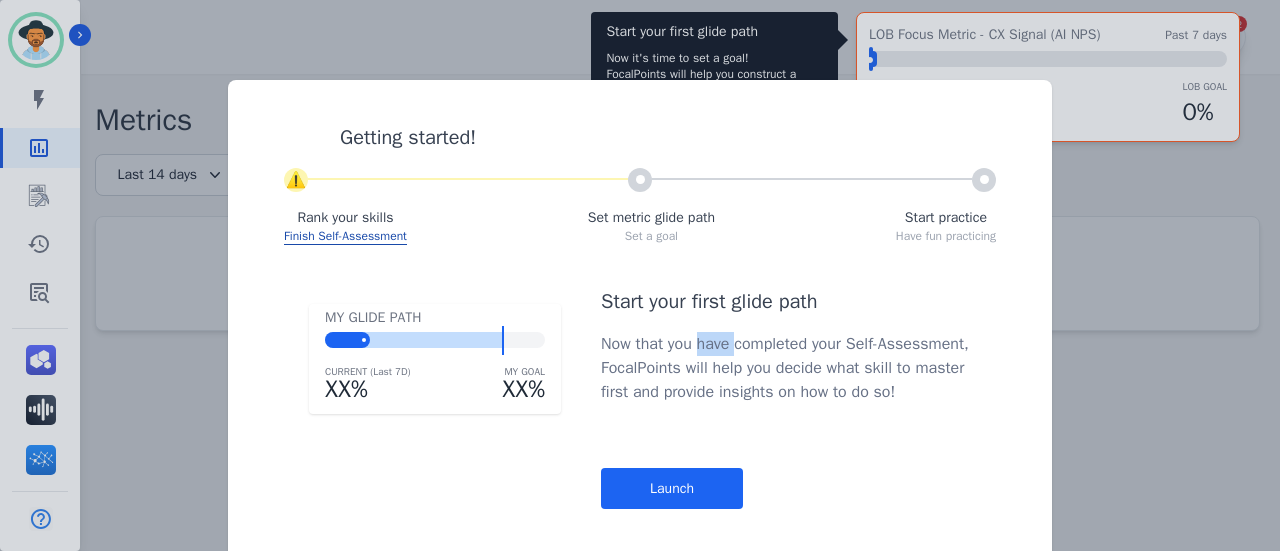 click on "Start your first glide path   Now that you have completed your Self-Assessment, FocalPoints will help
you decide what skill to master first and provide insights on how to do
so!   Launch" at bounding box center (786, 398) 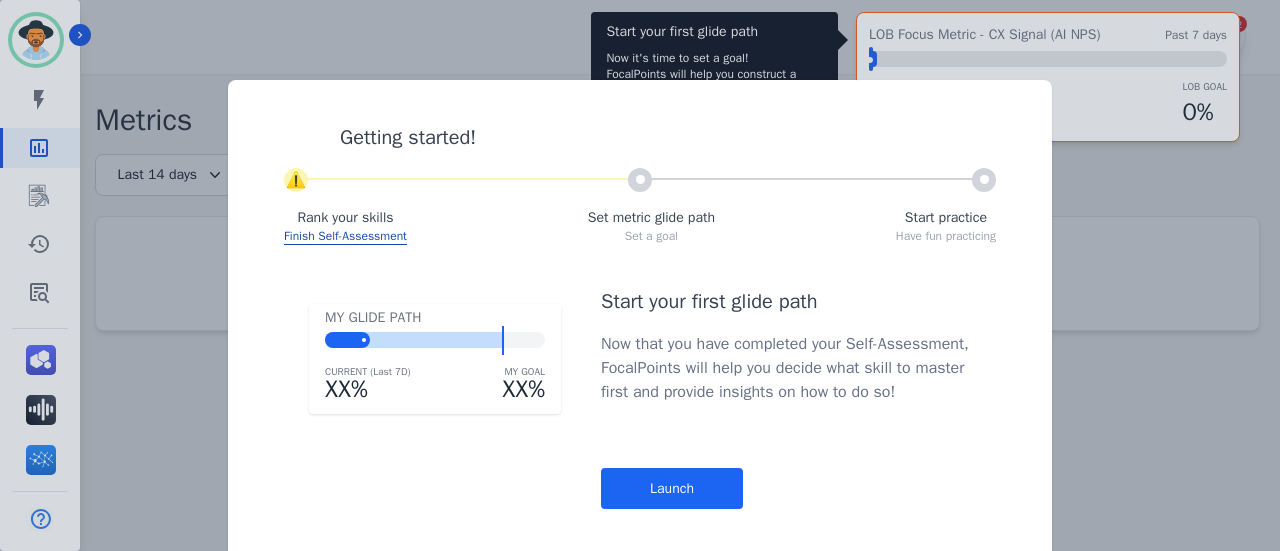 click on "Launch" at bounding box center [672, 488] 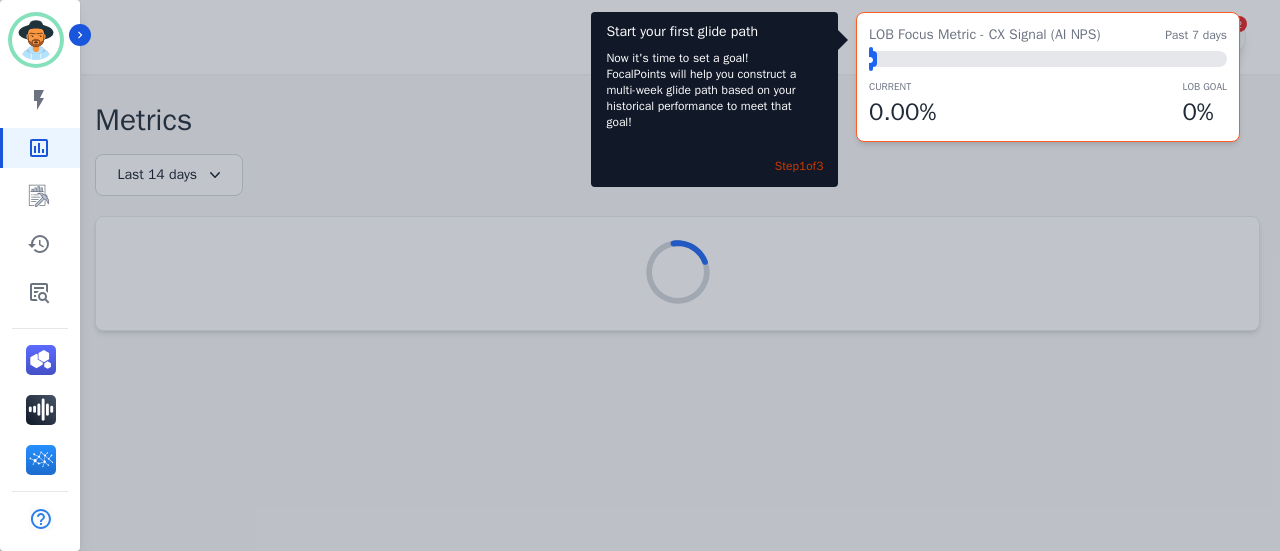 click on "Start your first glide path   Now it's time to set a goal! FocalPoints will help you construct
a multi-week glide path based on your historical performance to
meet that goal!       Step  [NUMBER]  of  [NUMBER]   LOB Focus Metric - CX Signal (AI NPS)   Past [NUMBER] days   ⬤     LOB Goal: [NUMBER].[NUMBER]         CURRENT   [NUMBER].[NUMBER] %     LOB Goal   [NUMBER] %" at bounding box center [640, 275] 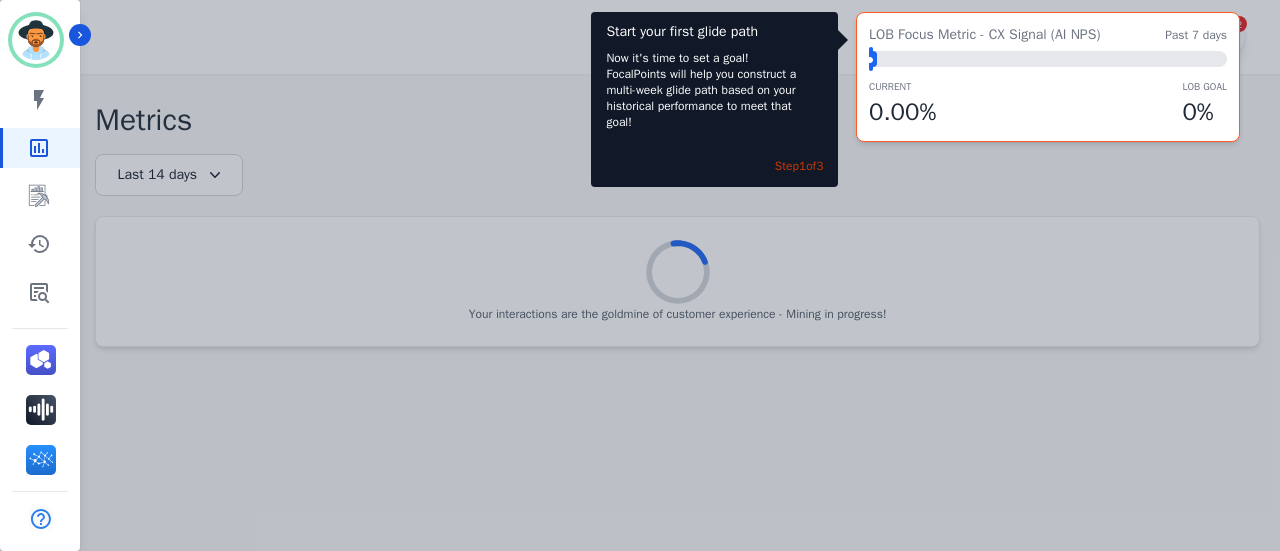 click on "Step  1  of  3" at bounding box center [799, 166] 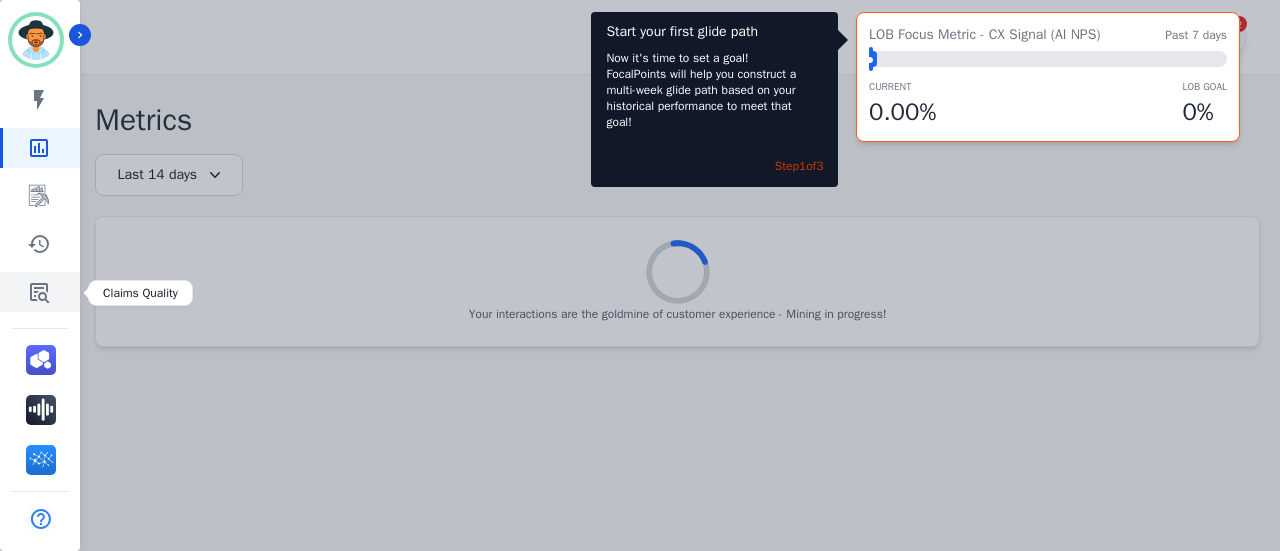 click at bounding box center (41, 292) 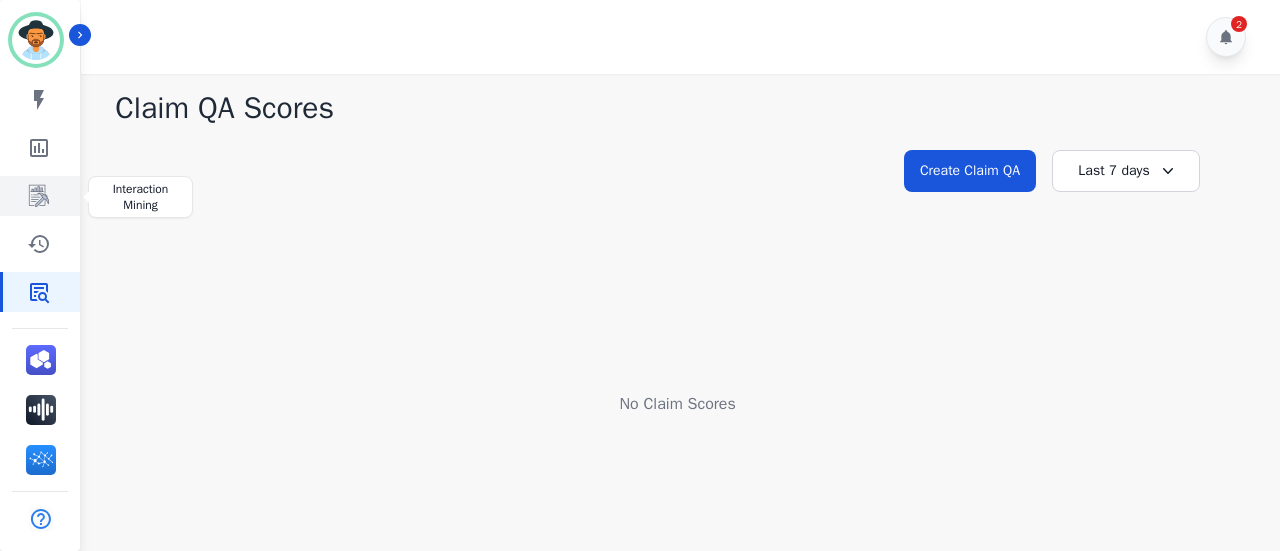 click 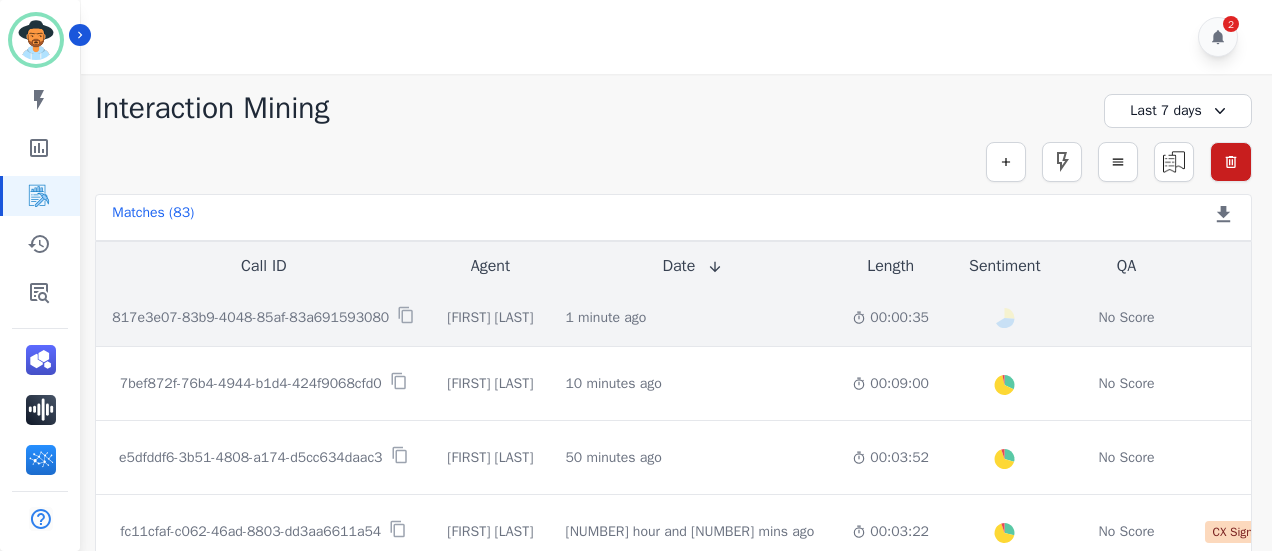 click on "[NUMBER] minute ago   Start at: [DATE], [MONTH] [DAY]th, [YEAR] - [HOUR]:[MINUTE]pm" at bounding box center (692, 318) 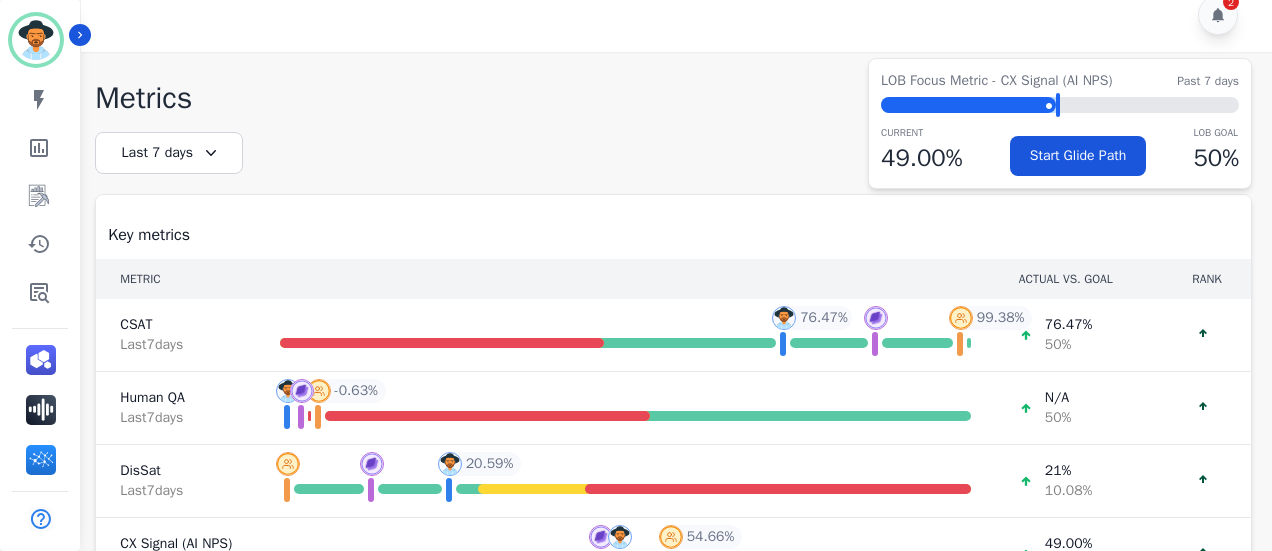 scroll, scrollTop: 0, scrollLeft: 0, axis: both 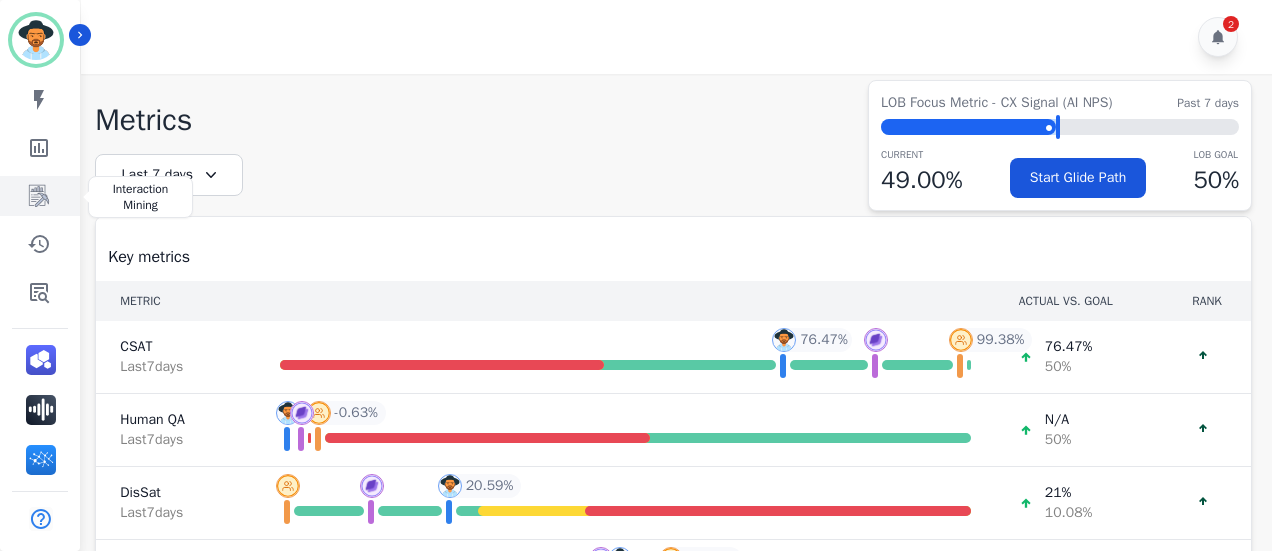 click 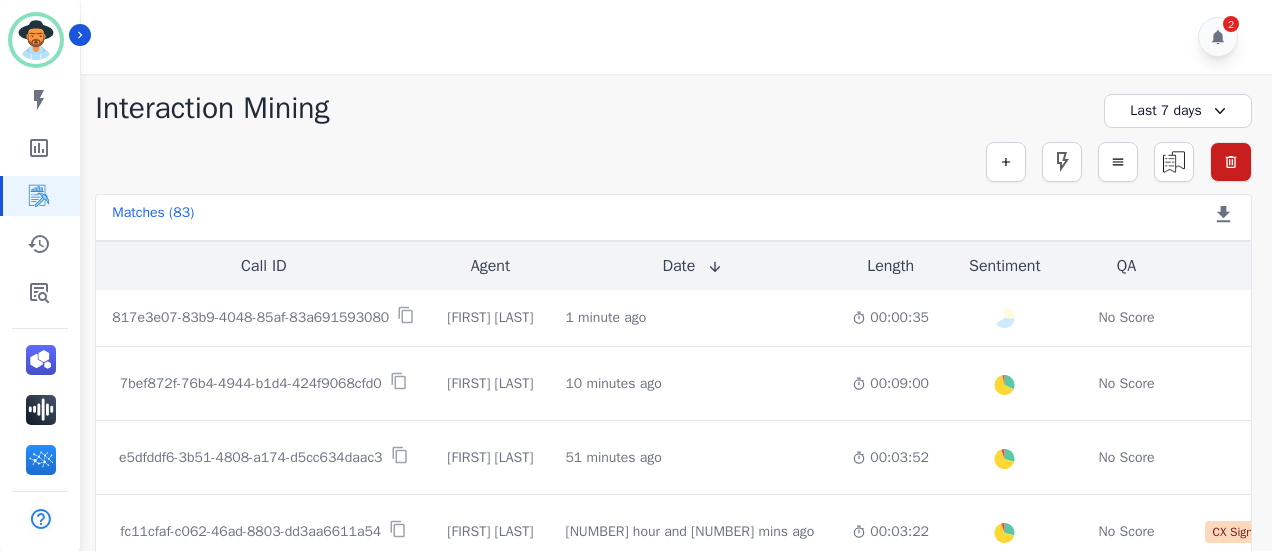 drag, startPoint x: 1097, startPoint y: 288, endPoint x: 562, endPoint y: 209, distance: 540.8013 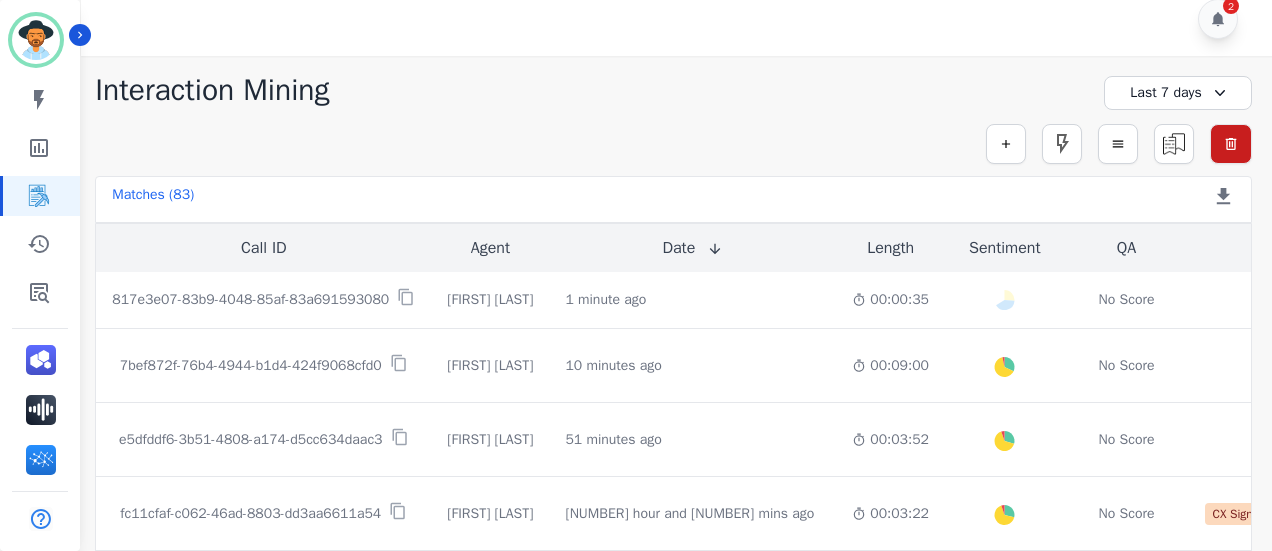 scroll, scrollTop: 45, scrollLeft: 0, axis: vertical 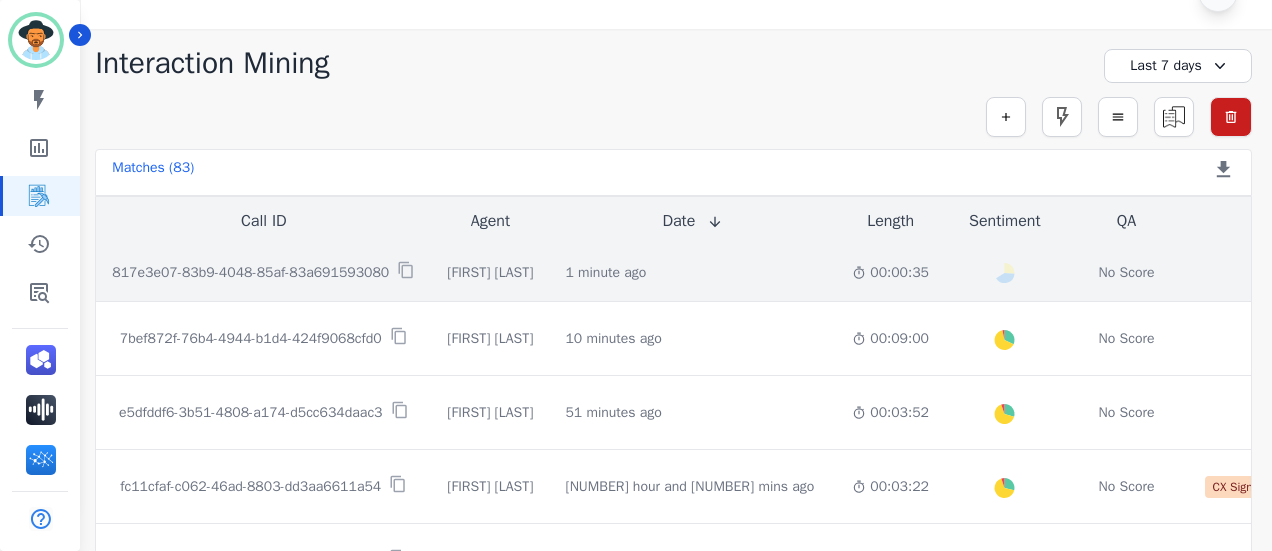 click on "No Skills Detected" 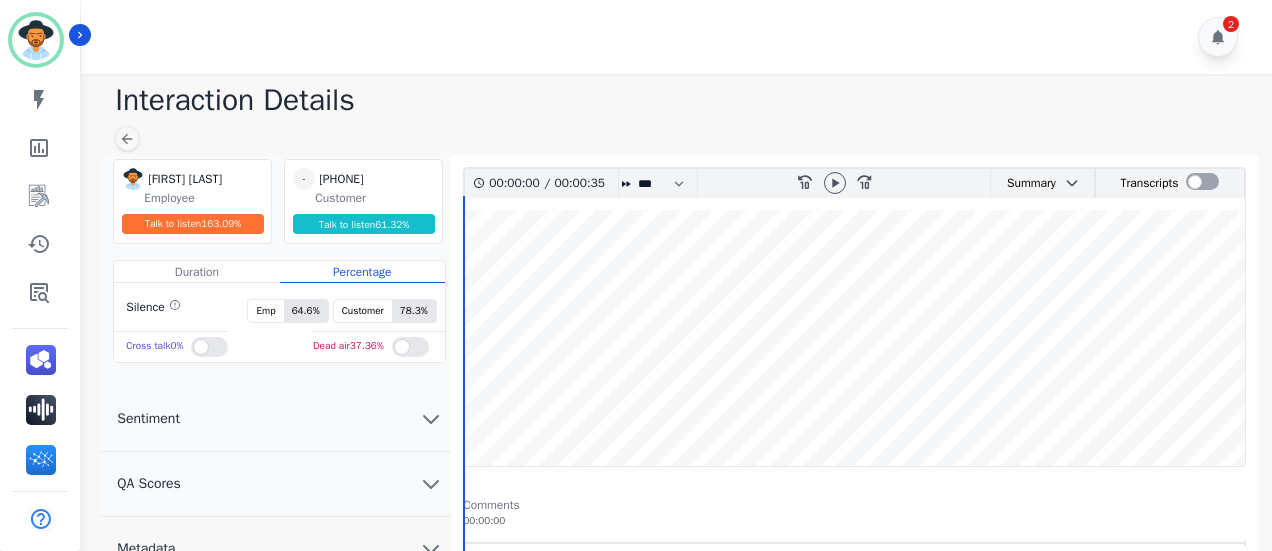 click on "[PHONE]" at bounding box center [369, 179] 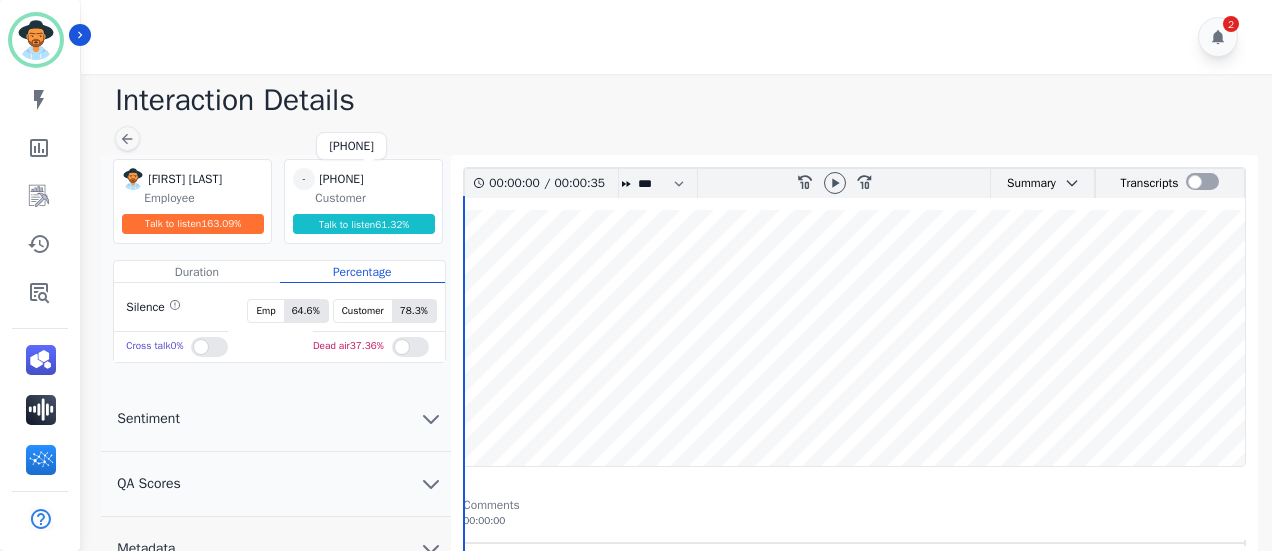 click on "[PHONE]" at bounding box center [369, 179] 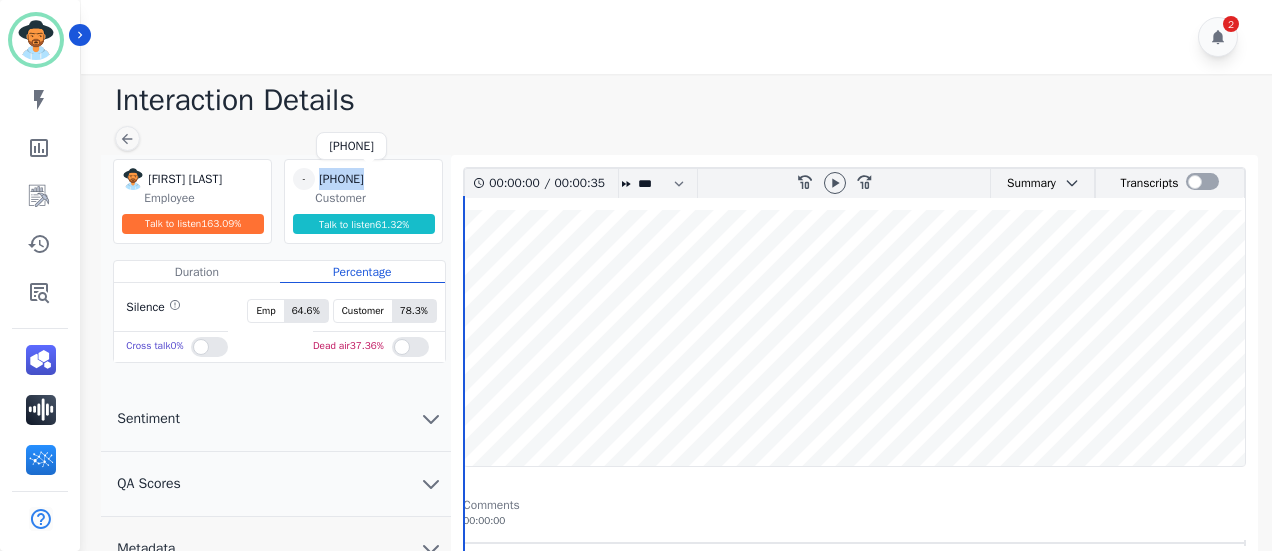 click on "[PHONE]" at bounding box center [369, 179] 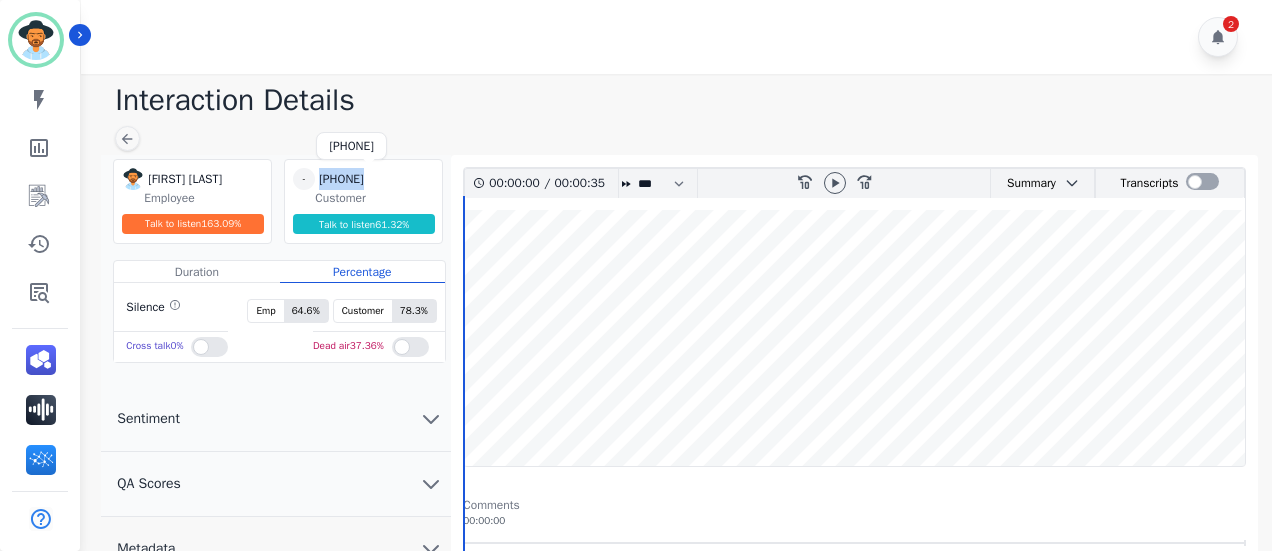 copy on "[PHONE]" 